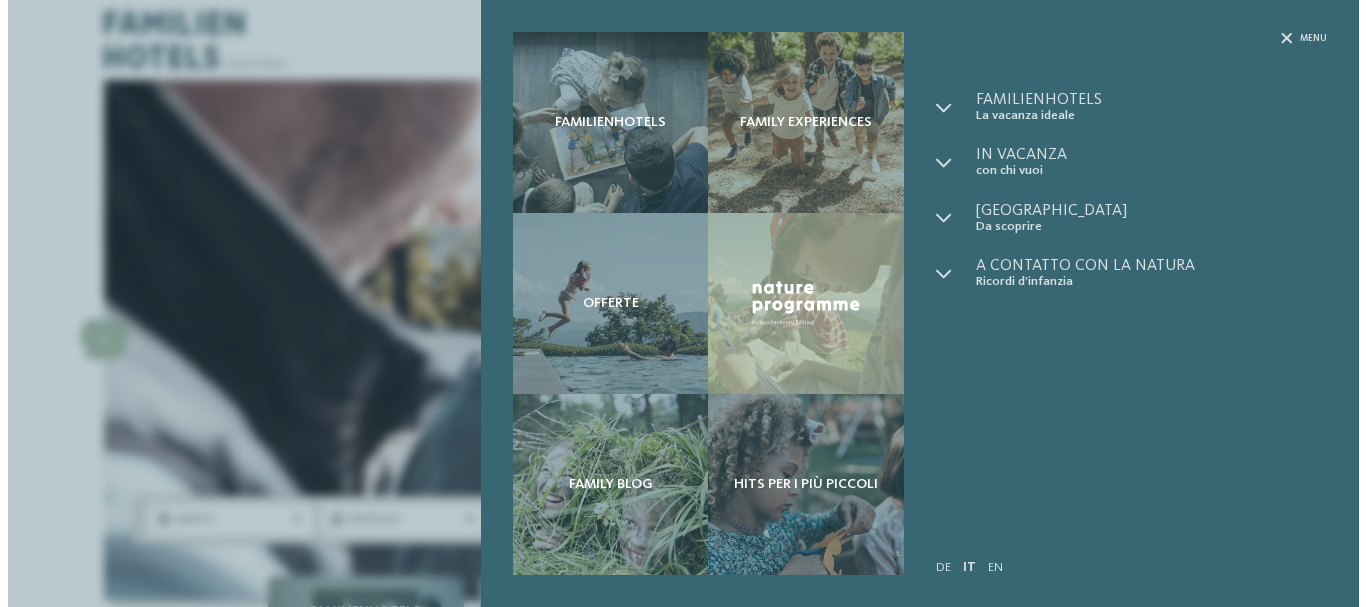 scroll, scrollTop: 0, scrollLeft: 0, axis: both 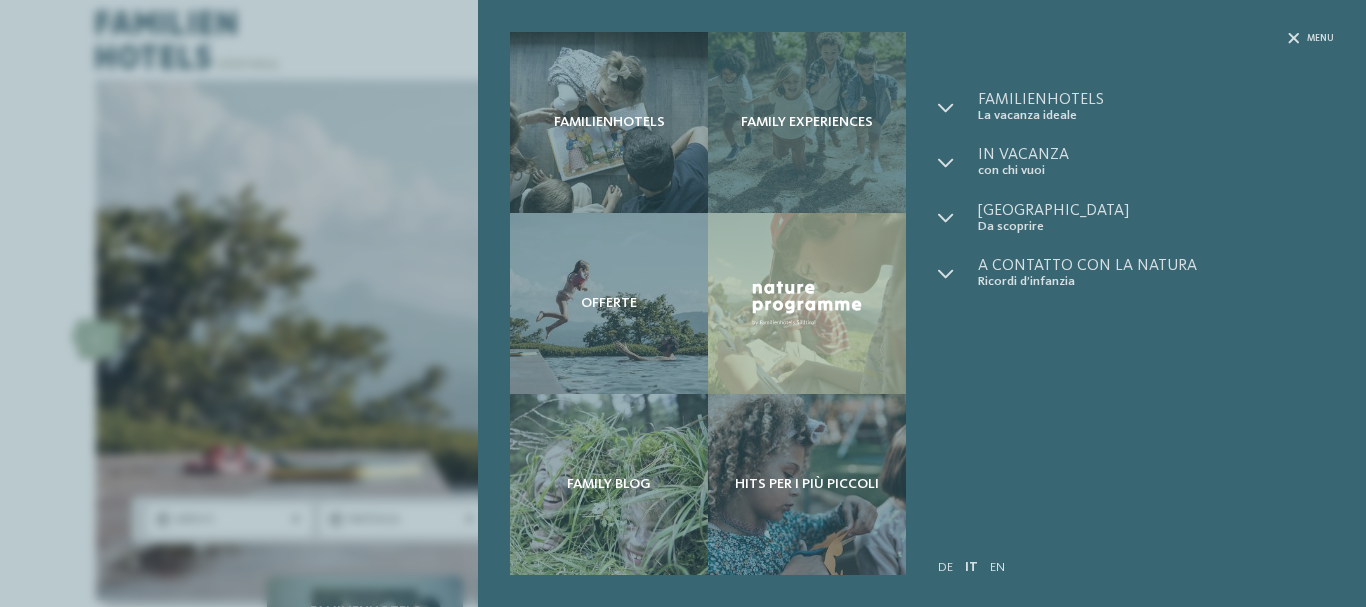 click on "Family experiences" at bounding box center [807, 122] 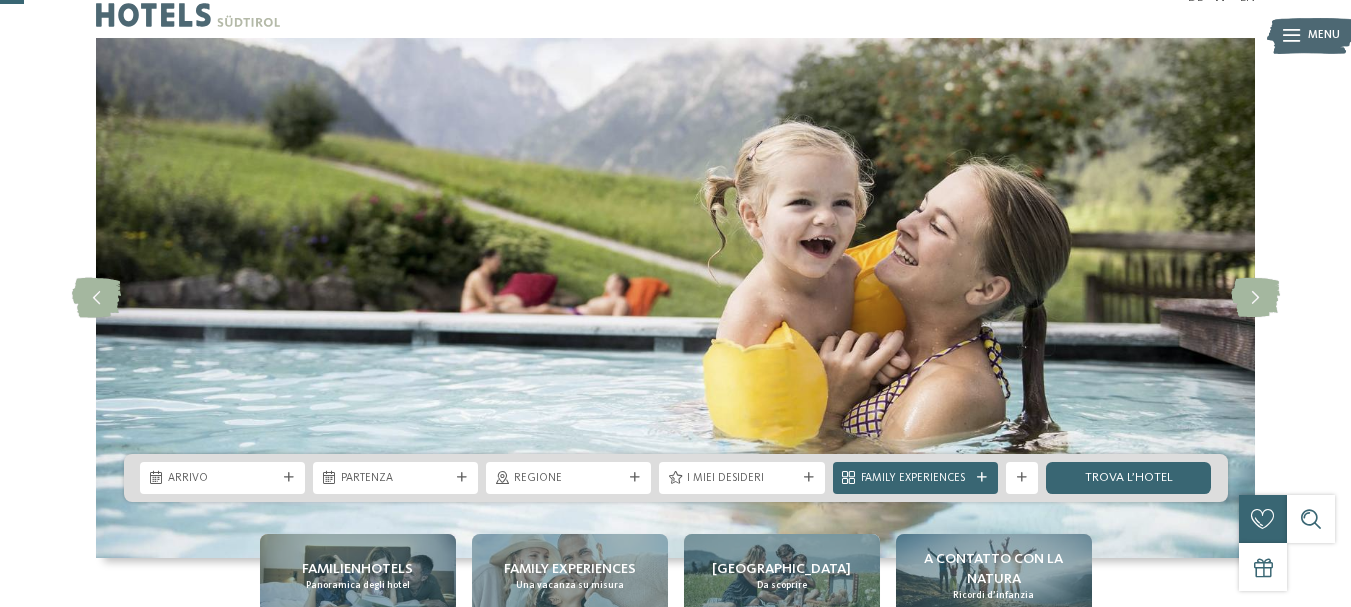 scroll, scrollTop: 154, scrollLeft: 0, axis: vertical 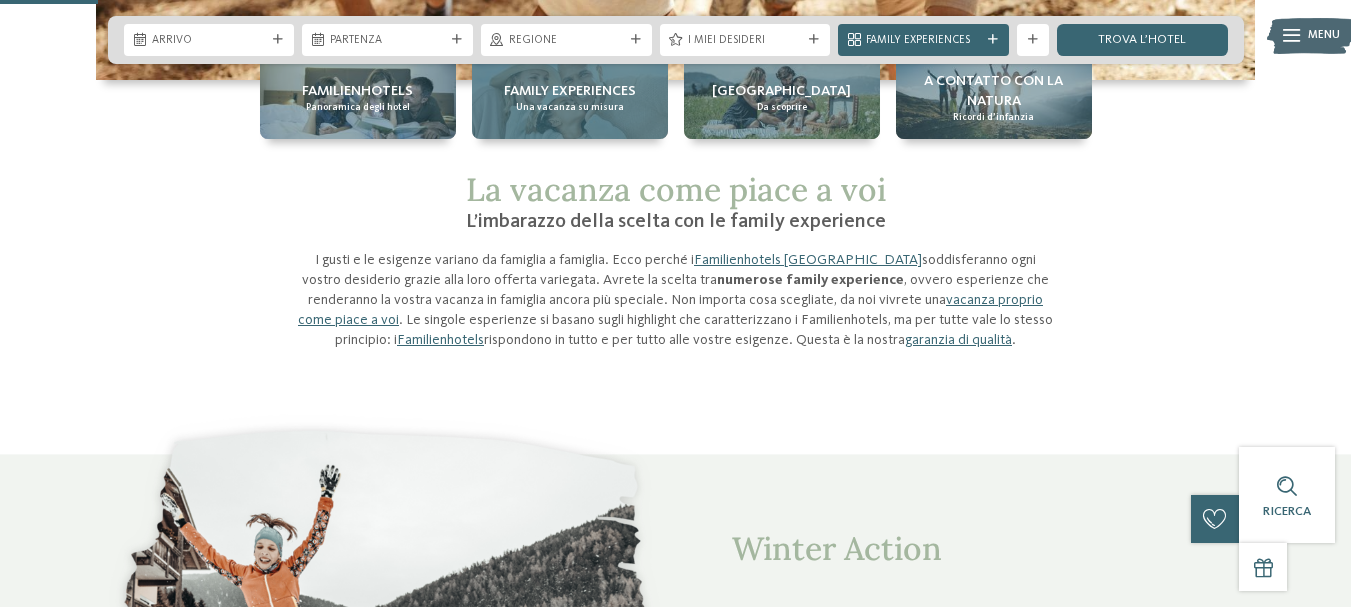 click on "Family experiences" at bounding box center [570, 91] 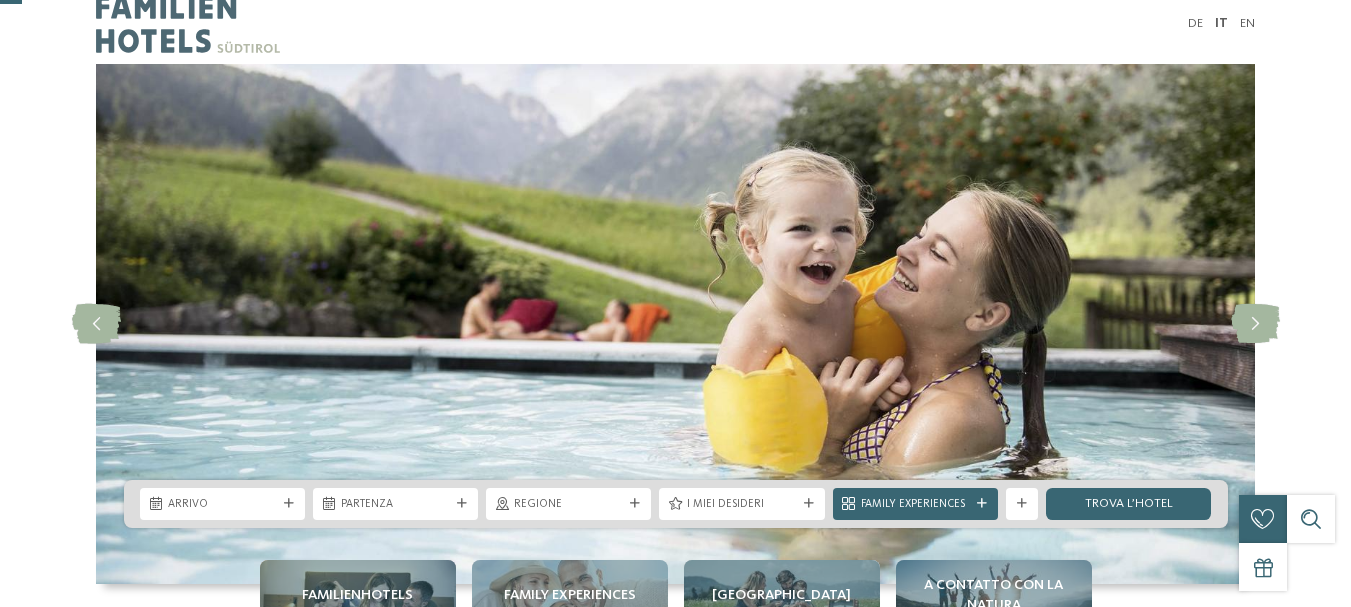 scroll, scrollTop: 143, scrollLeft: 0, axis: vertical 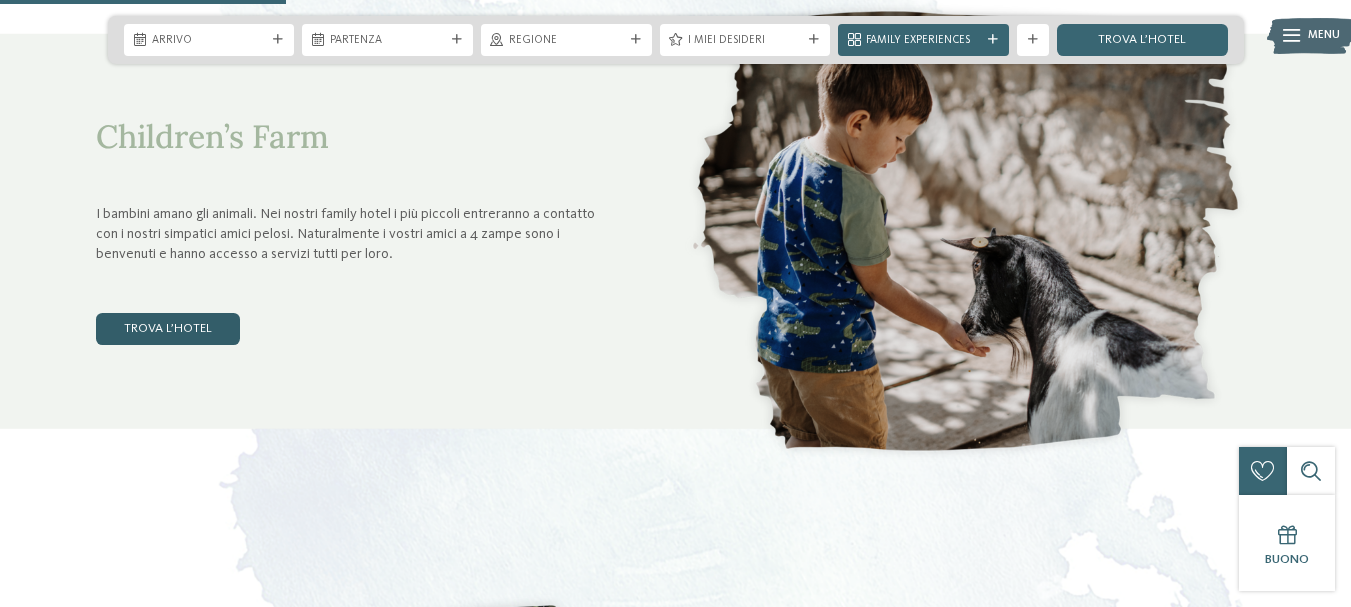 click on "trova l’hotel" at bounding box center (168, 329) 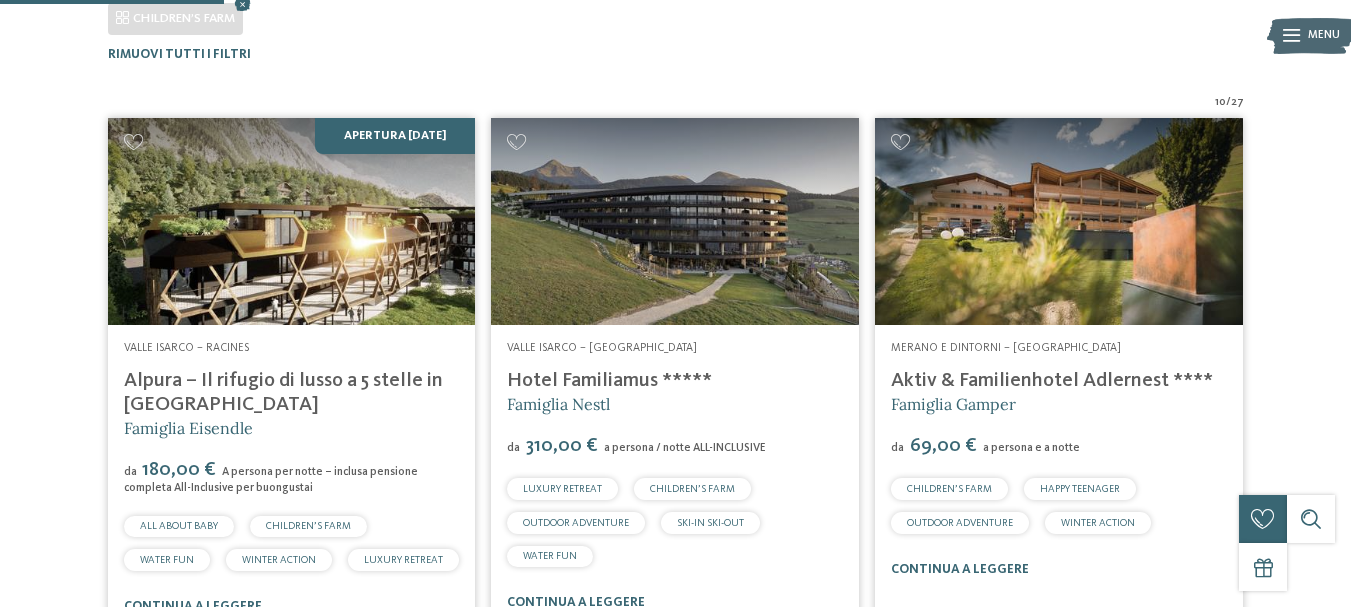 scroll, scrollTop: 494, scrollLeft: 0, axis: vertical 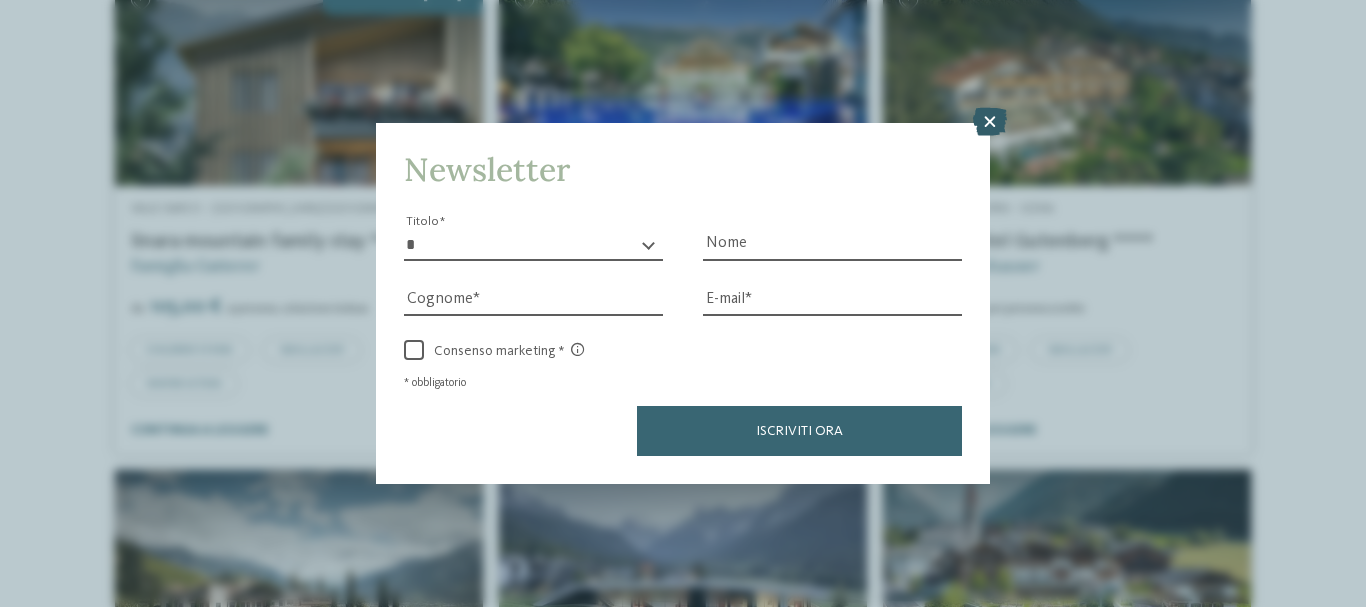 click at bounding box center (990, 122) 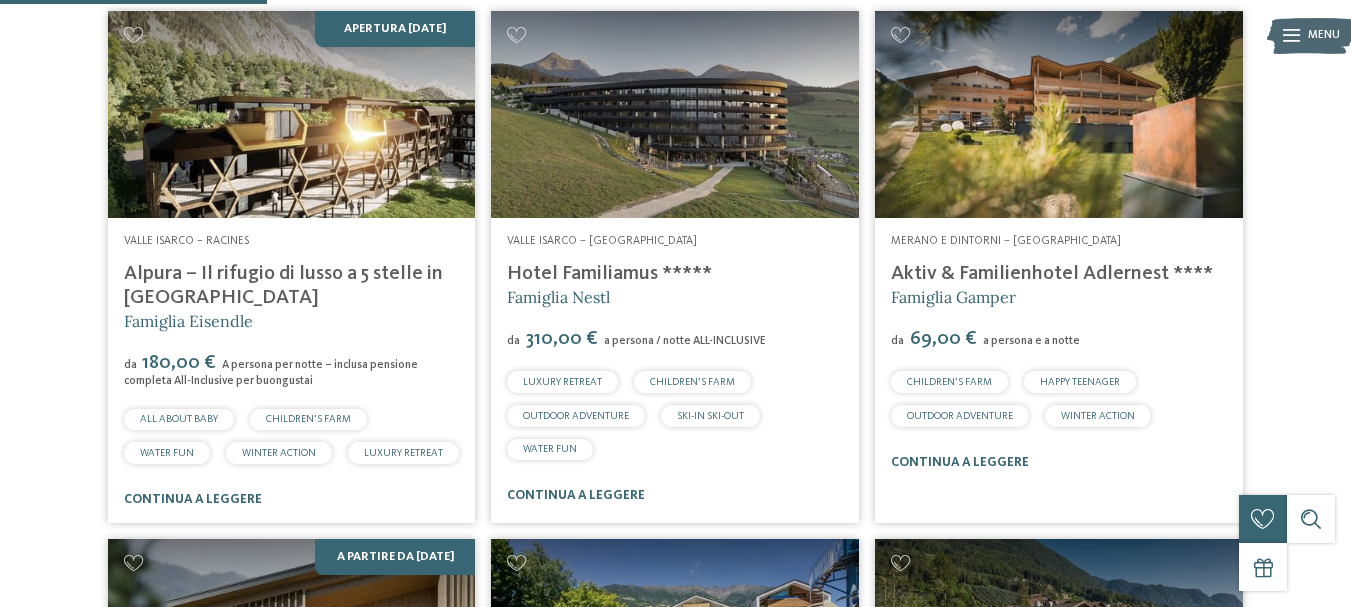 scroll, scrollTop: 561, scrollLeft: 0, axis: vertical 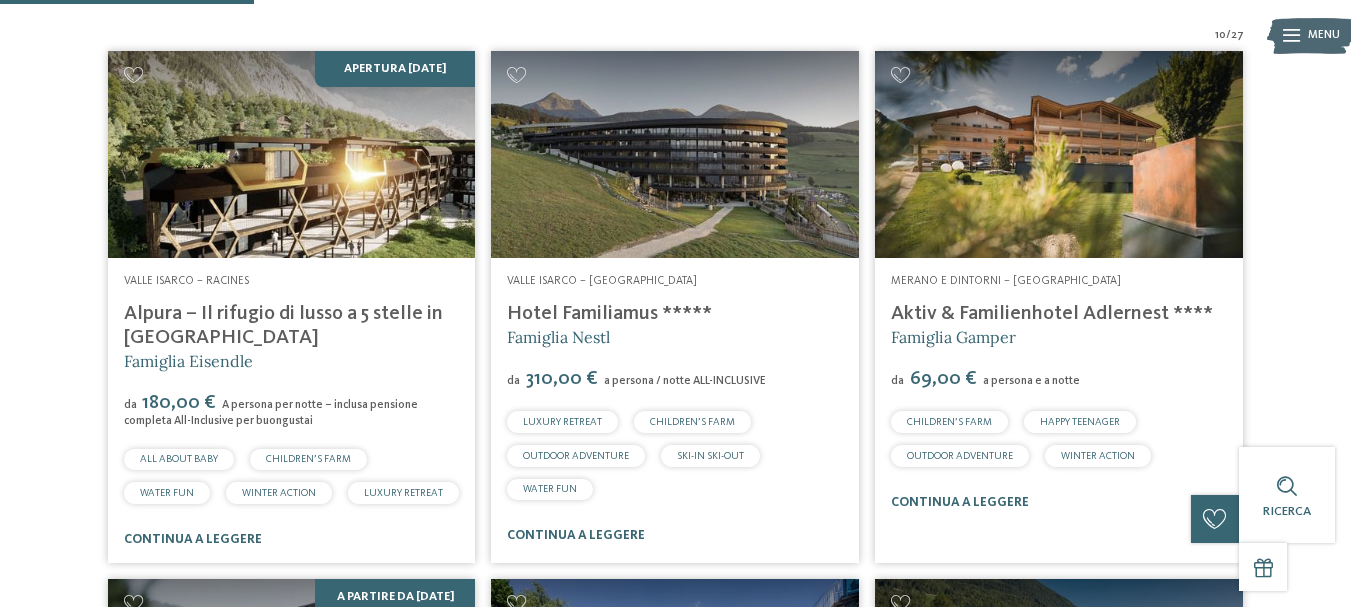 click at bounding box center [292, 154] 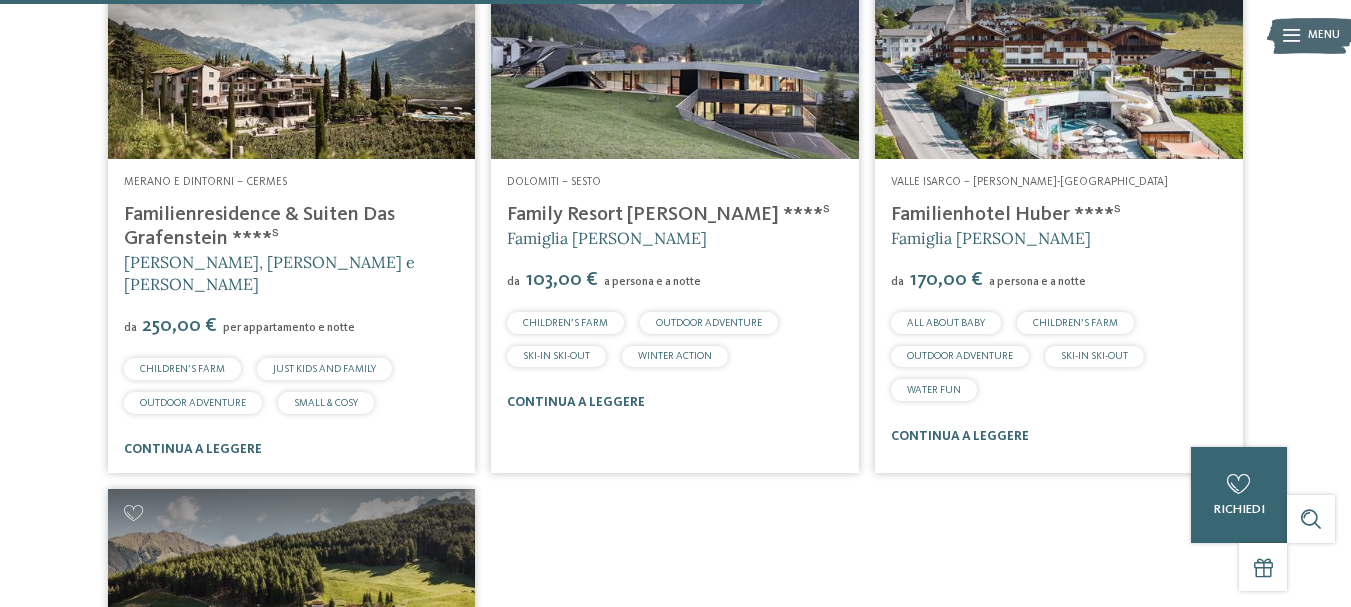 scroll, scrollTop: 1681, scrollLeft: 0, axis: vertical 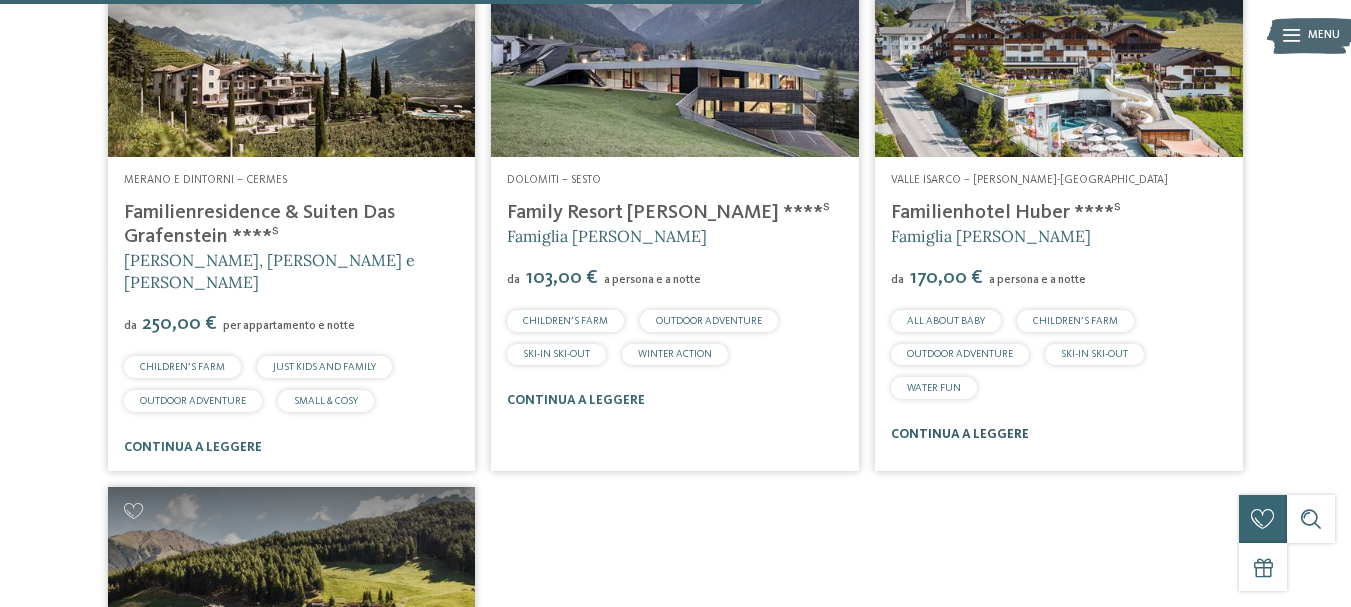 click on "continua a leggere" at bounding box center (960, 434) 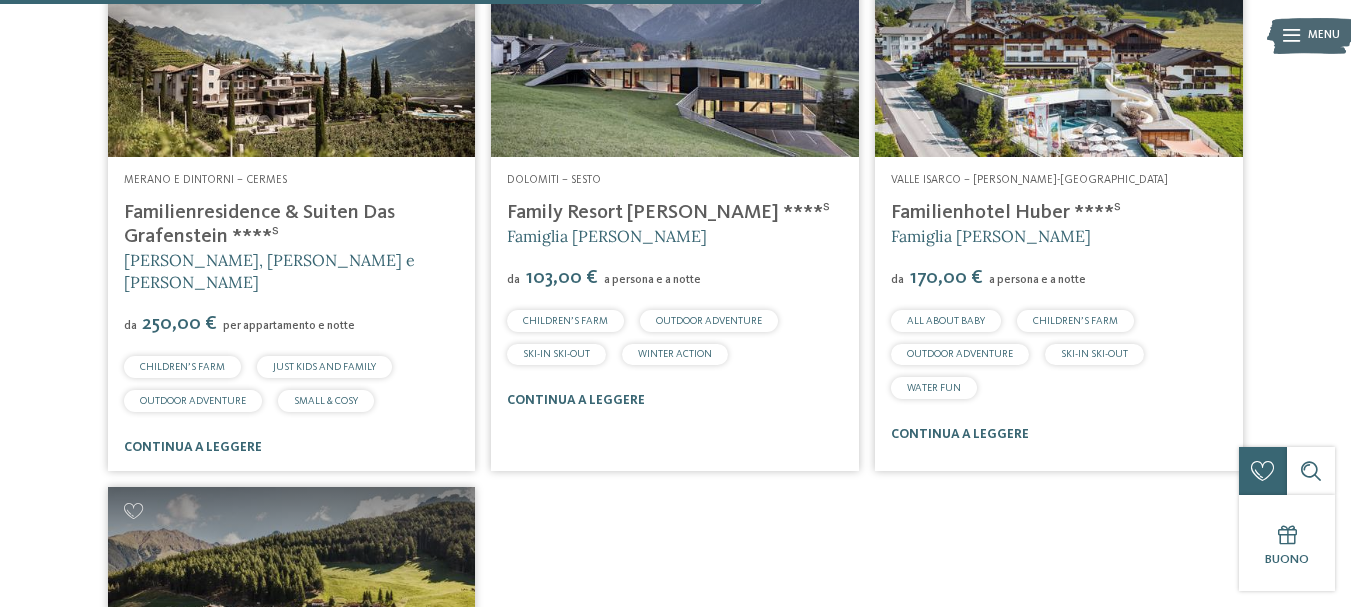click on "Familienhotel Huber ****ˢ" at bounding box center (1006, 213) 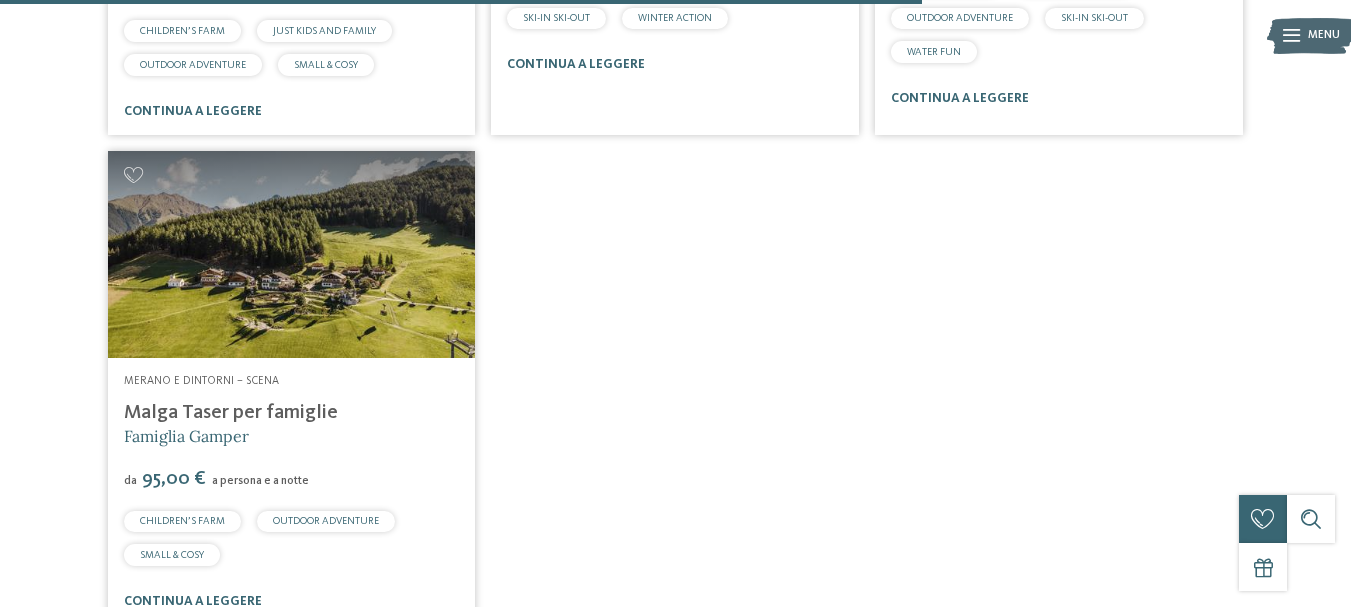 scroll, scrollTop: 2041, scrollLeft: 0, axis: vertical 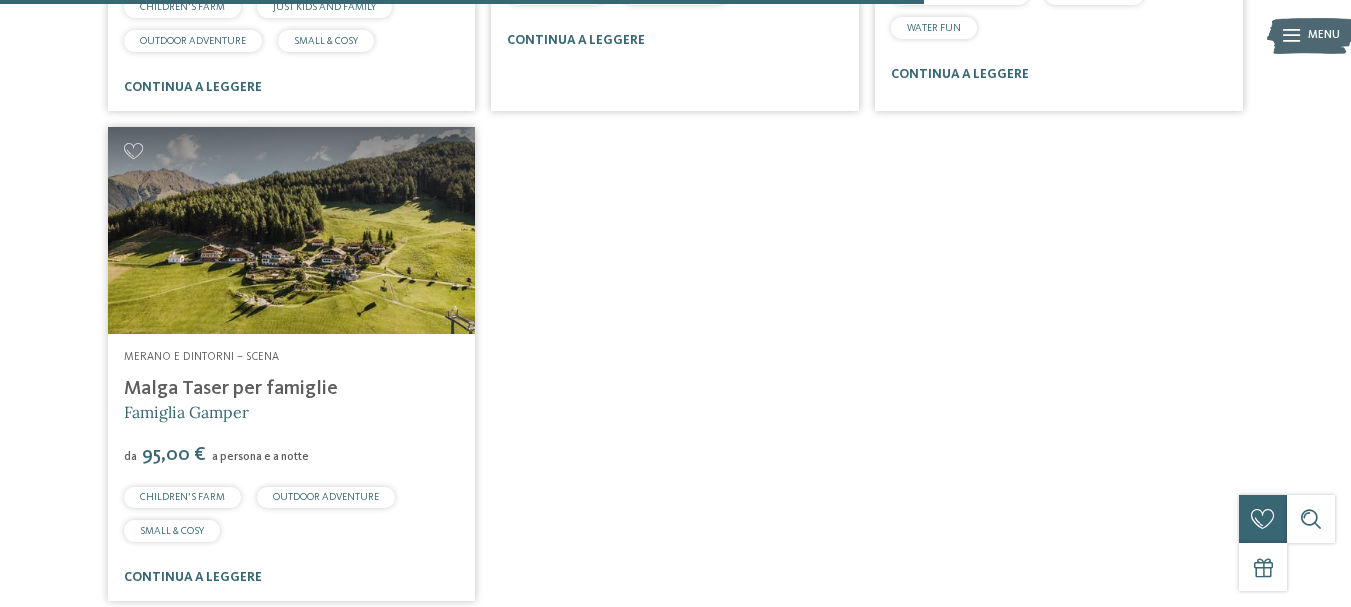 click at bounding box center (292, 230) 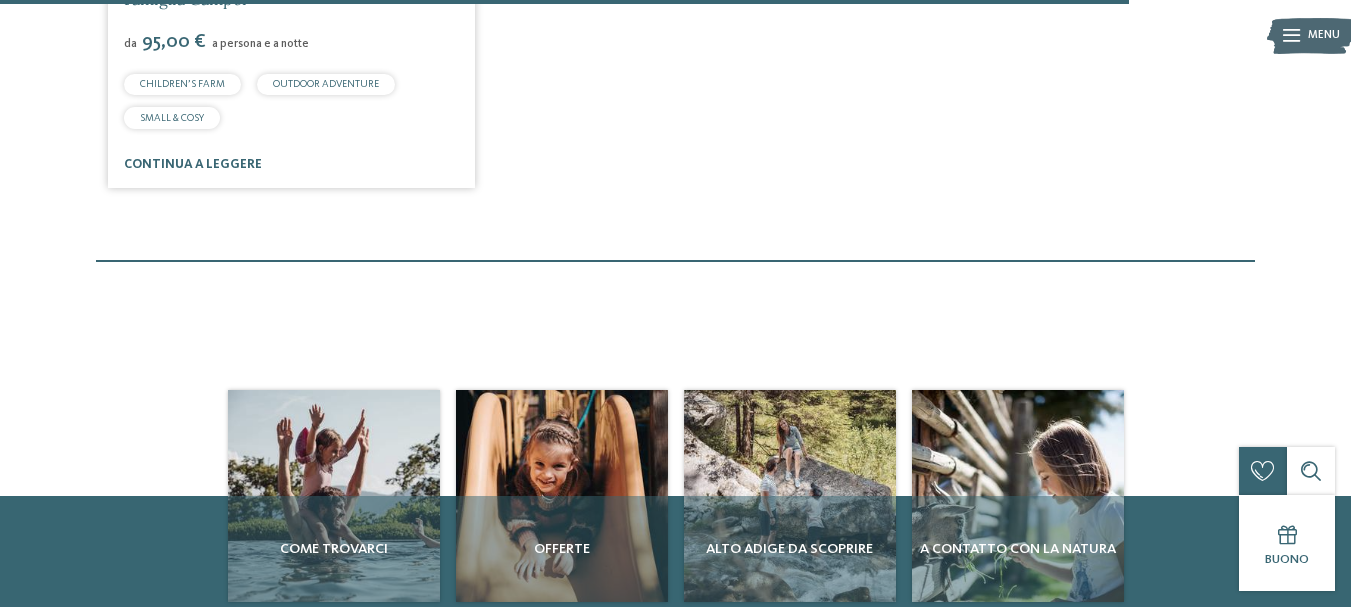 scroll, scrollTop: 2494, scrollLeft: 0, axis: vertical 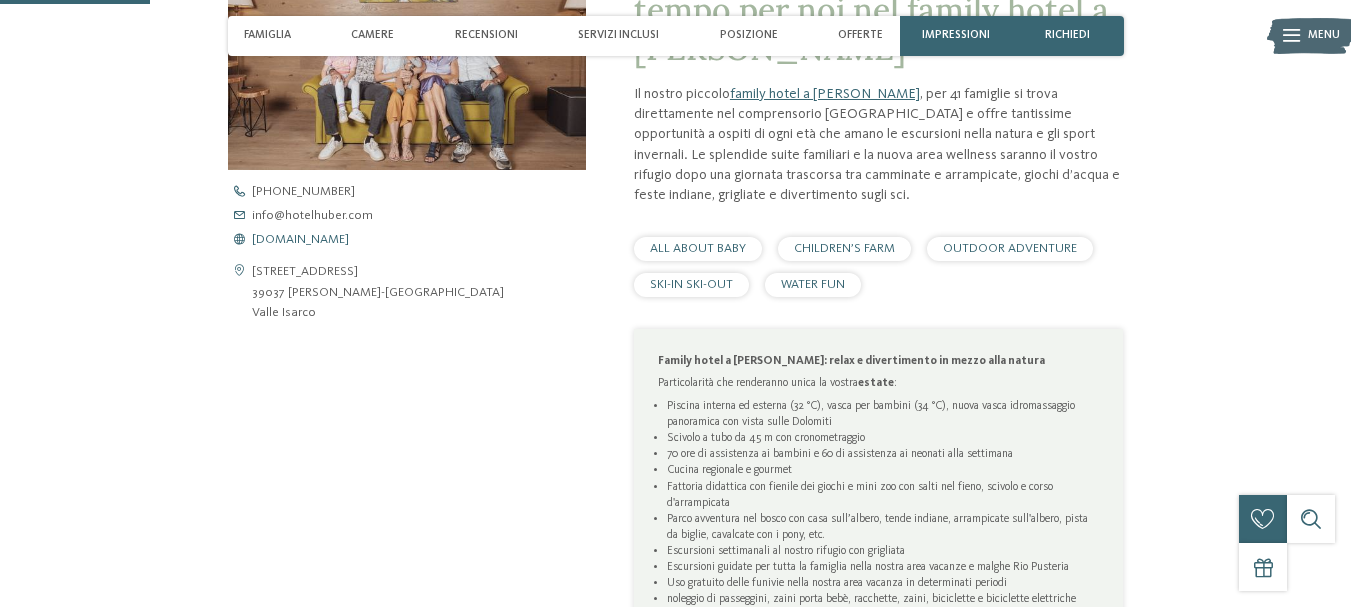 click on "www.hotelhuber.com" at bounding box center [300, 240] 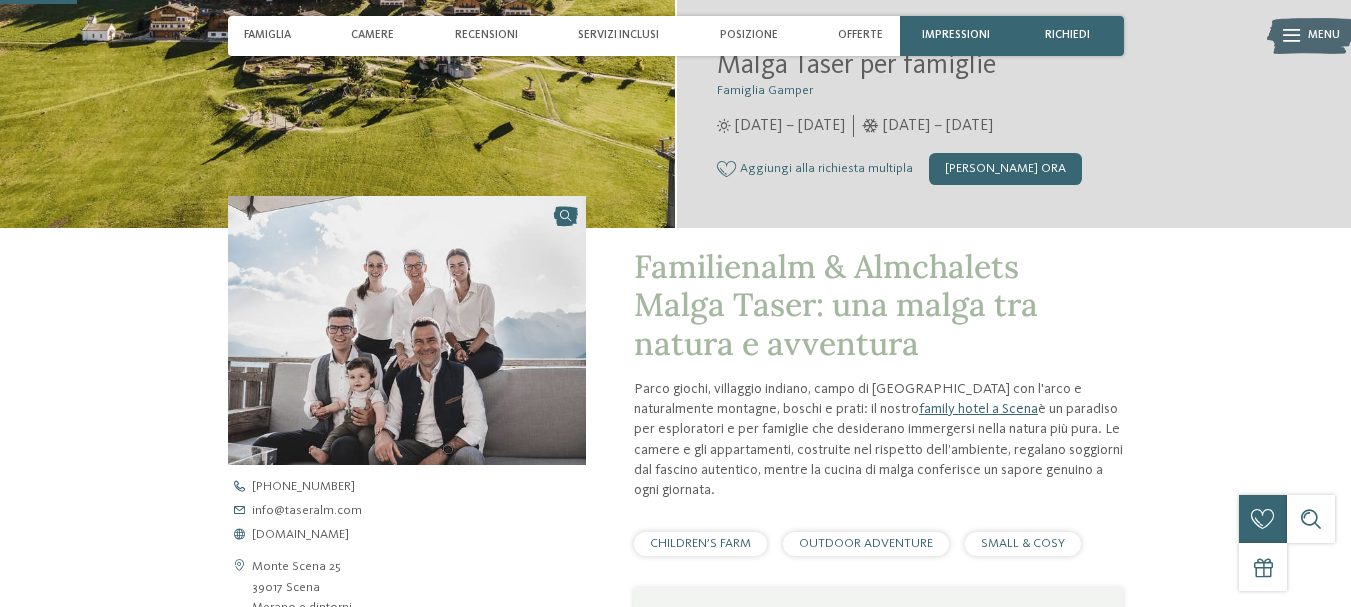 scroll, scrollTop: 402, scrollLeft: 0, axis: vertical 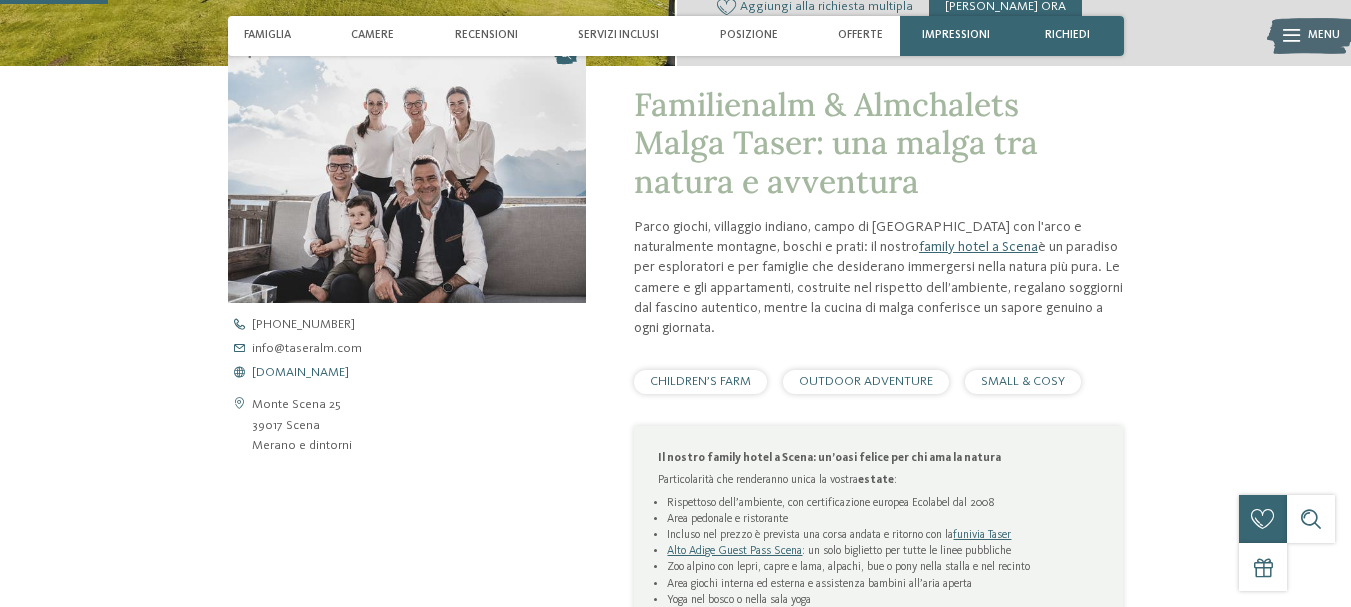 click on "[DOMAIN_NAME]" at bounding box center [300, 373] 